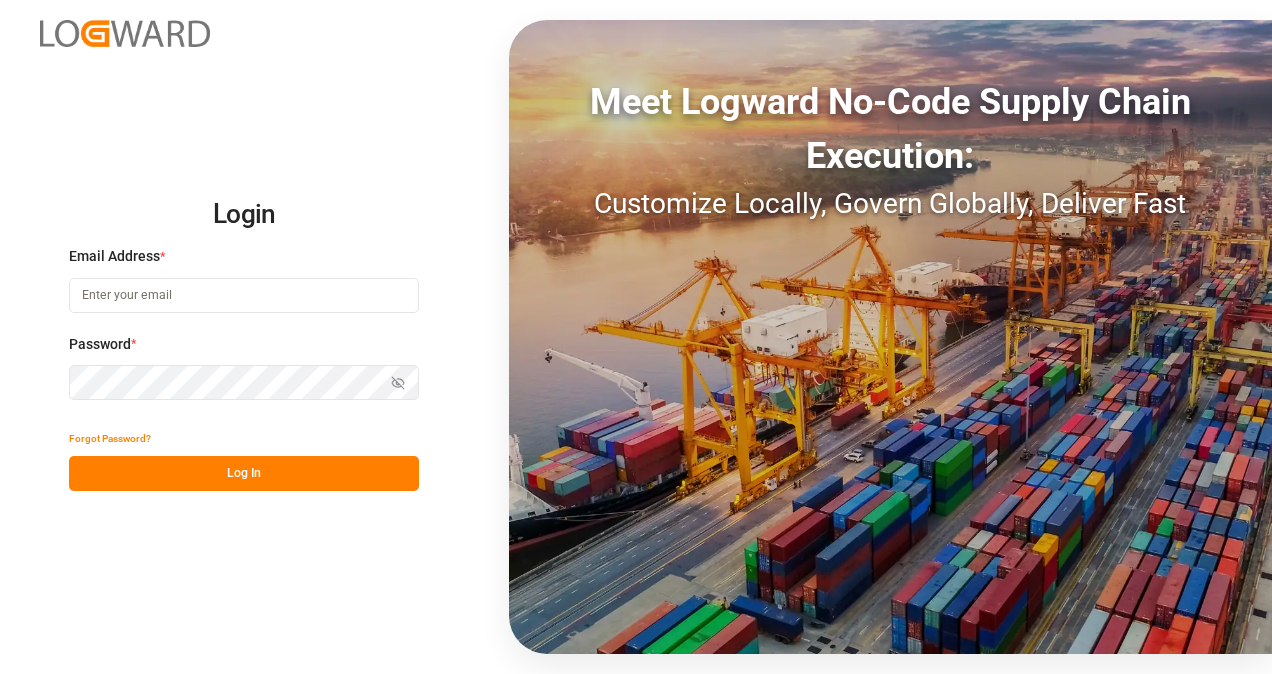 scroll, scrollTop: 0, scrollLeft: 0, axis: both 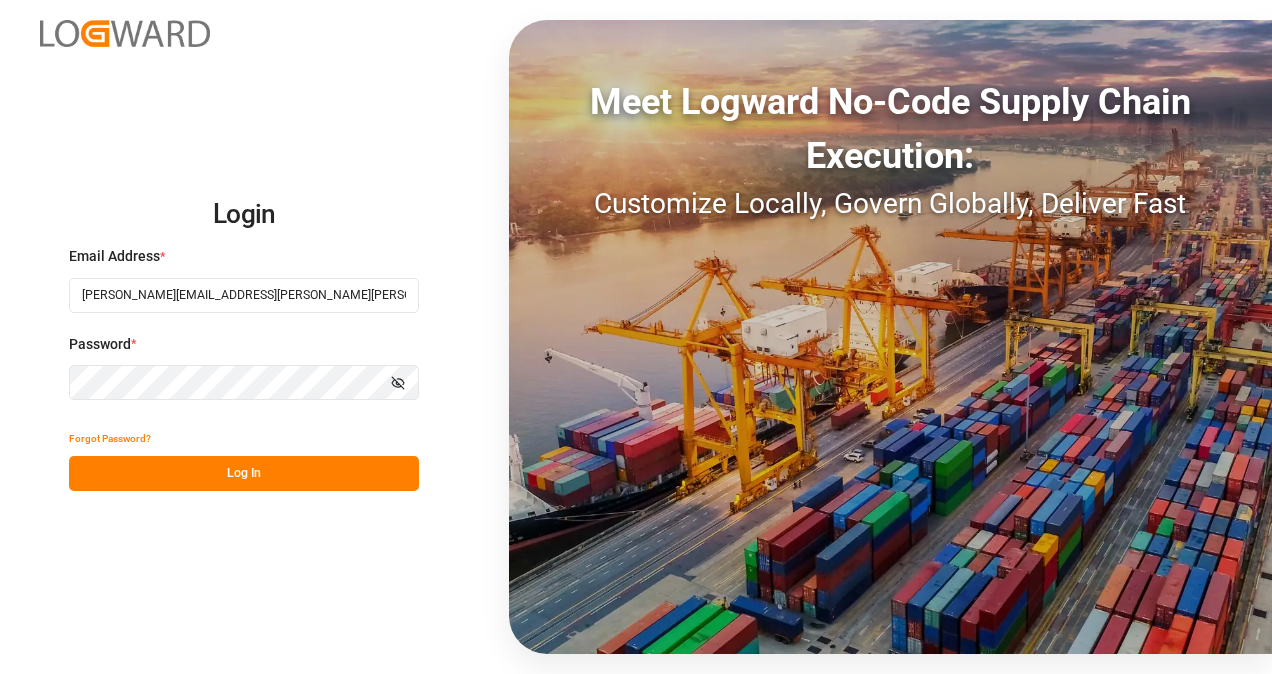 click on "Log In" at bounding box center (244, 473) 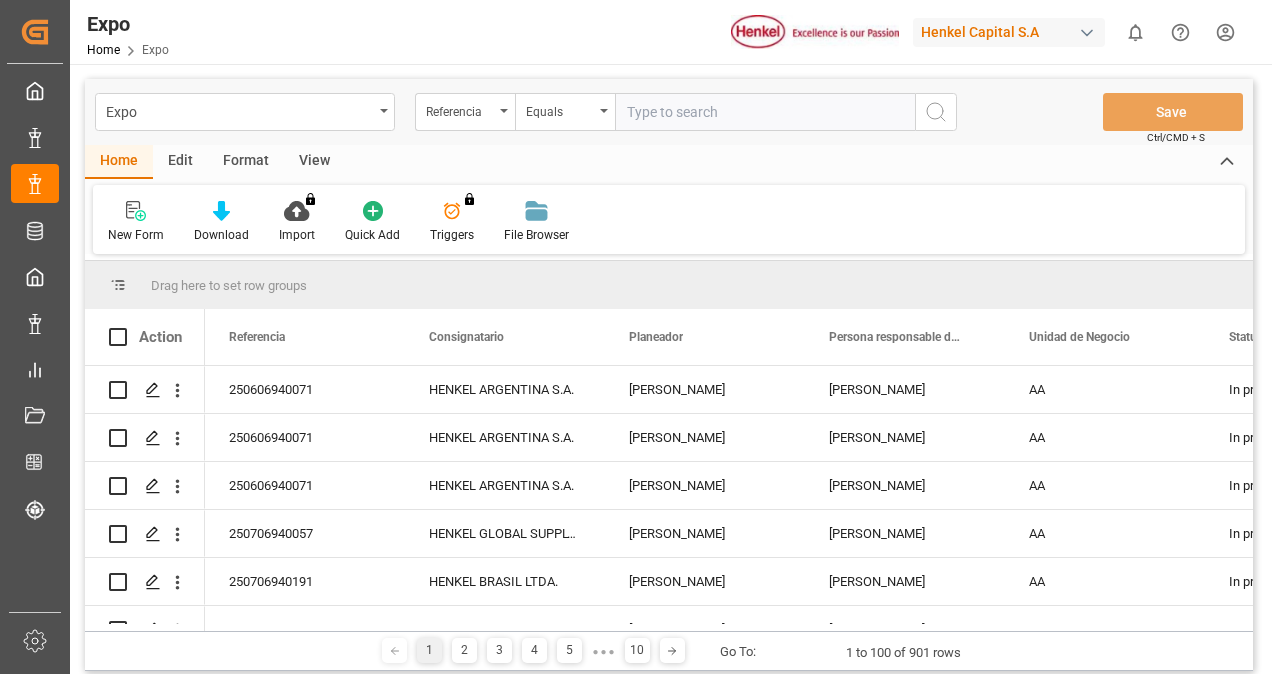 click at bounding box center [765, 112] 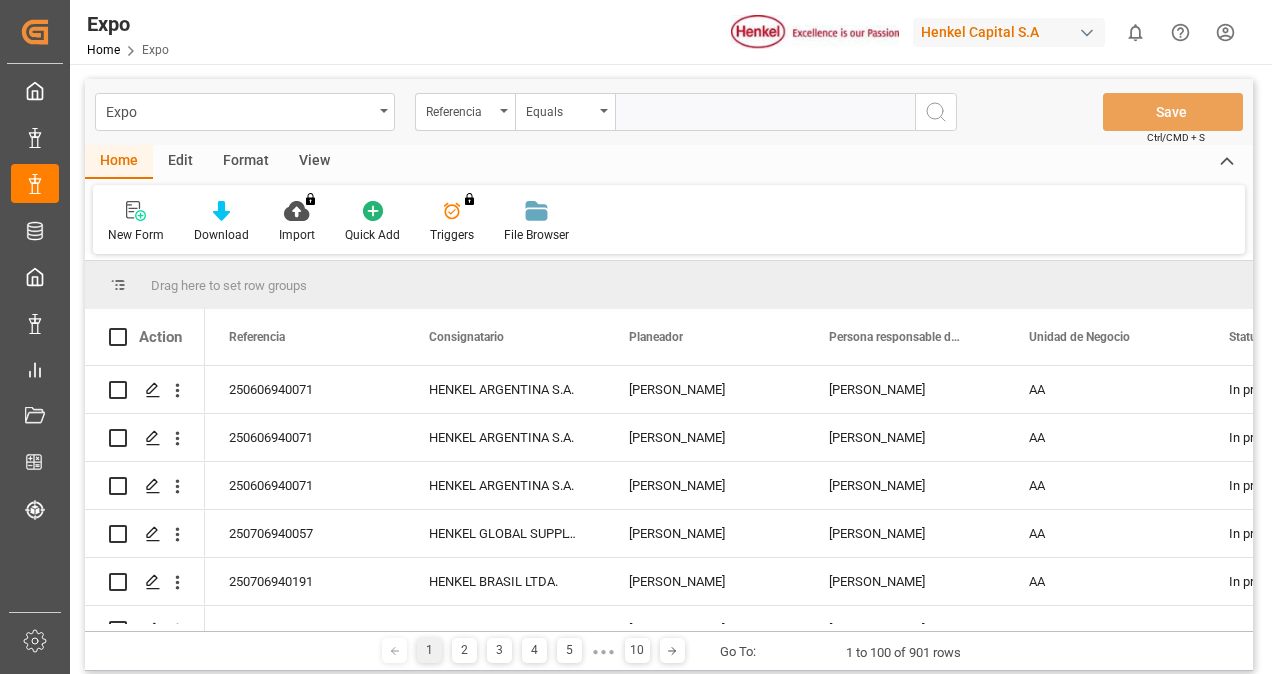 click at bounding box center (765, 112) 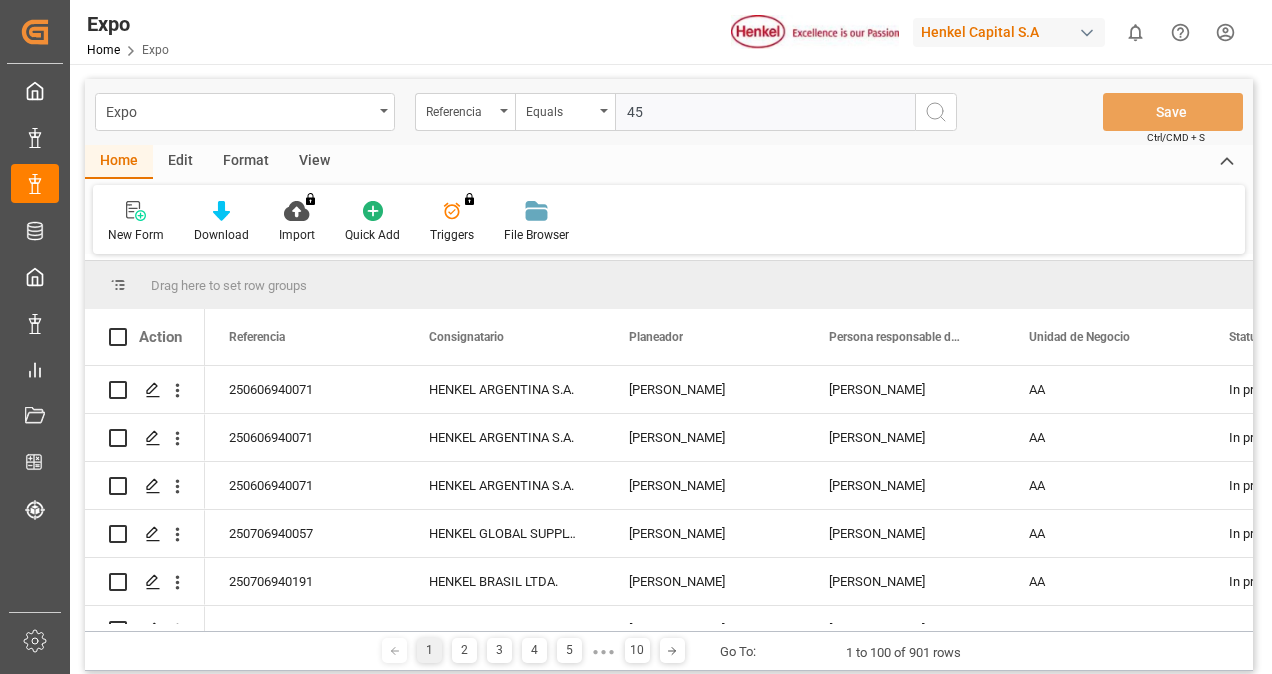 type on "4" 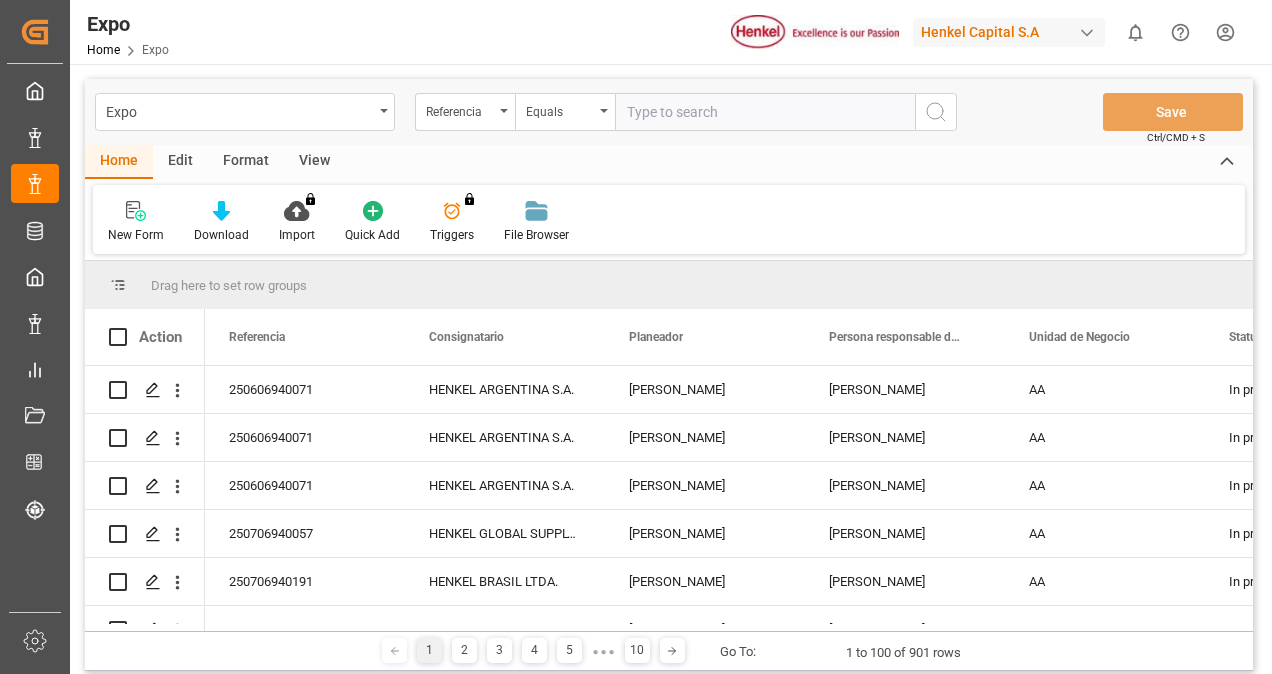 paste on "250706940092_2" 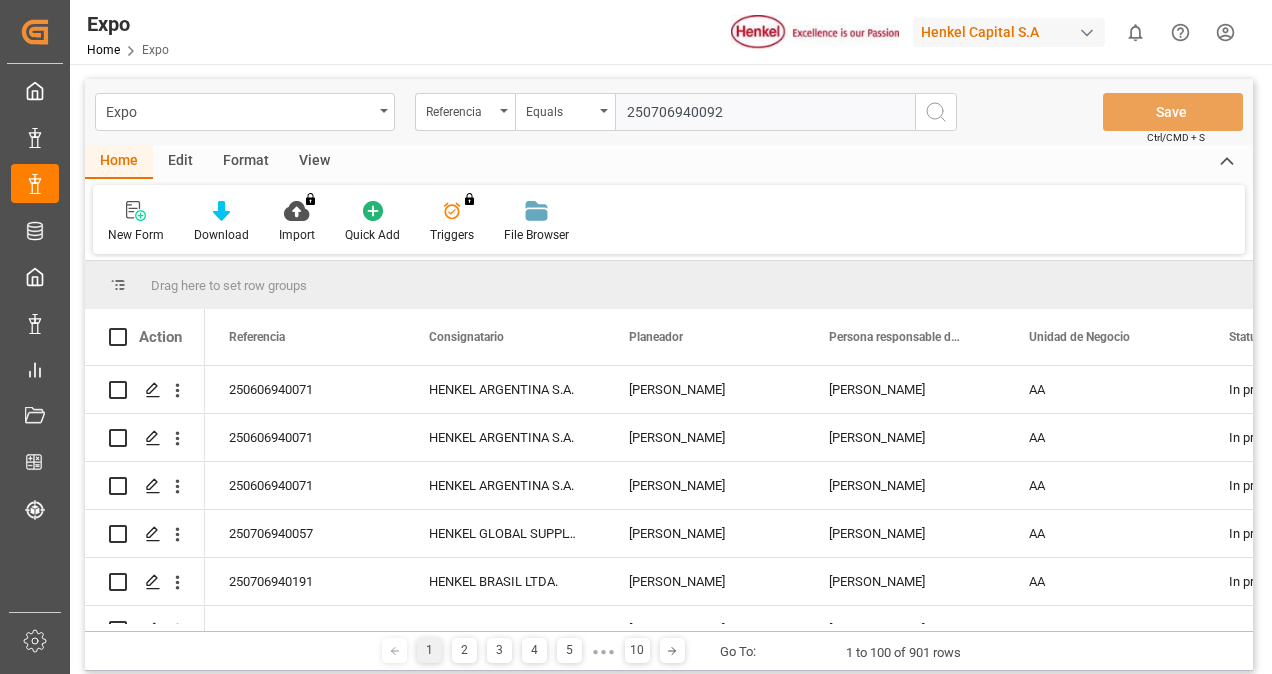 type on "250706940092" 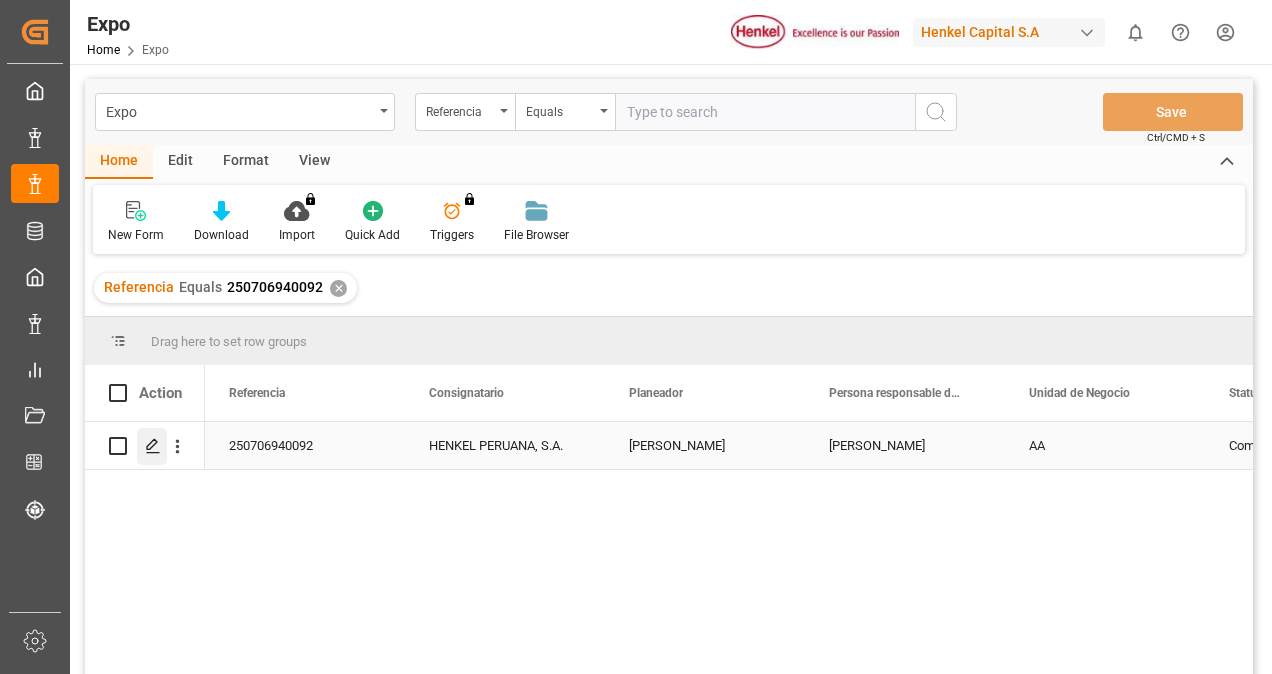 click at bounding box center (152, 446) 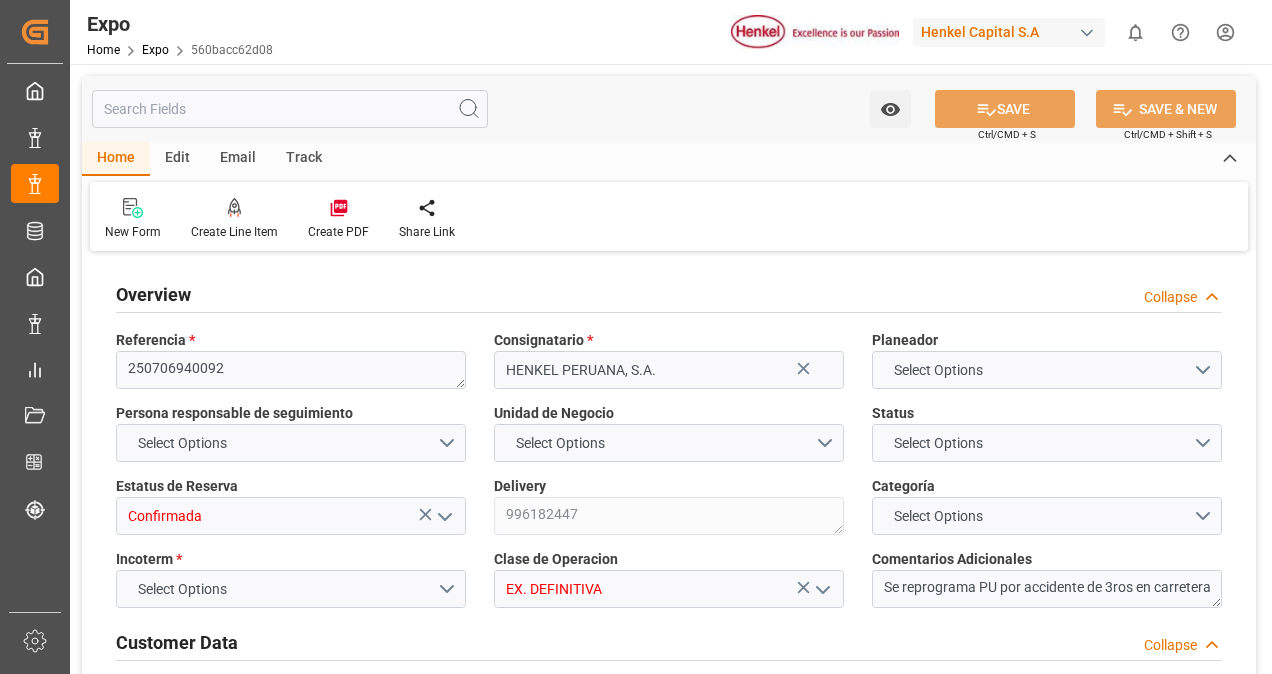 type on "10260" 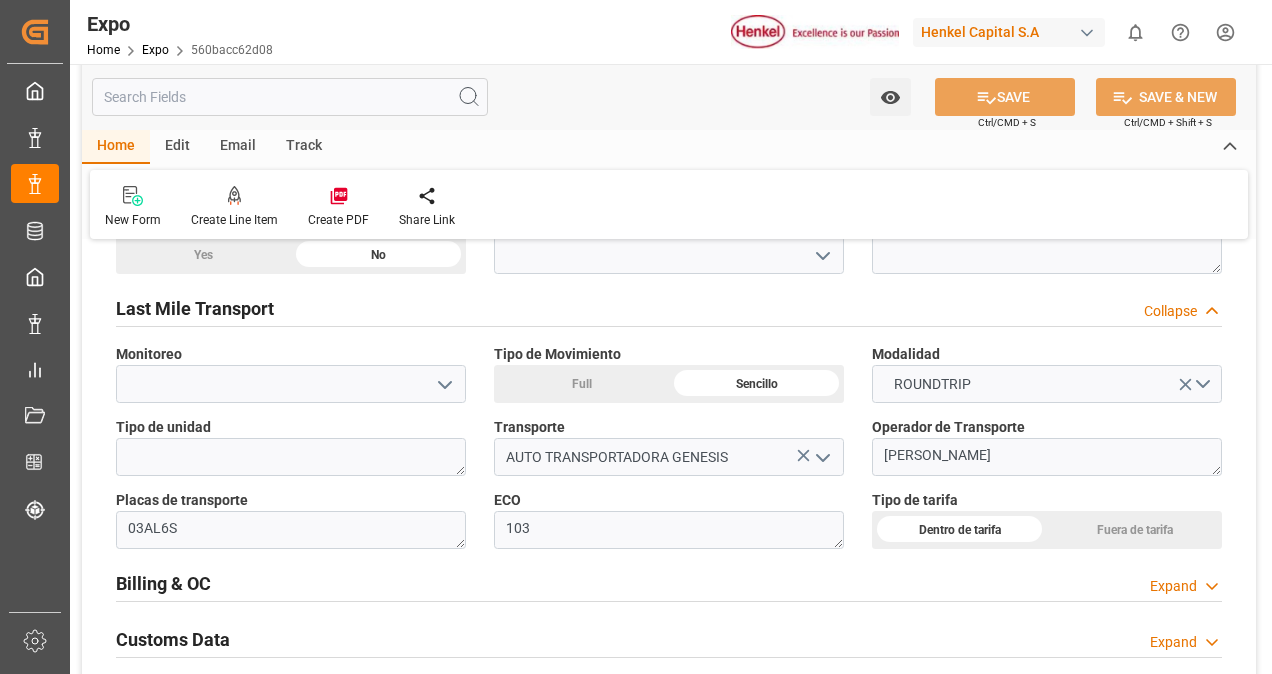 scroll, scrollTop: 3000, scrollLeft: 0, axis: vertical 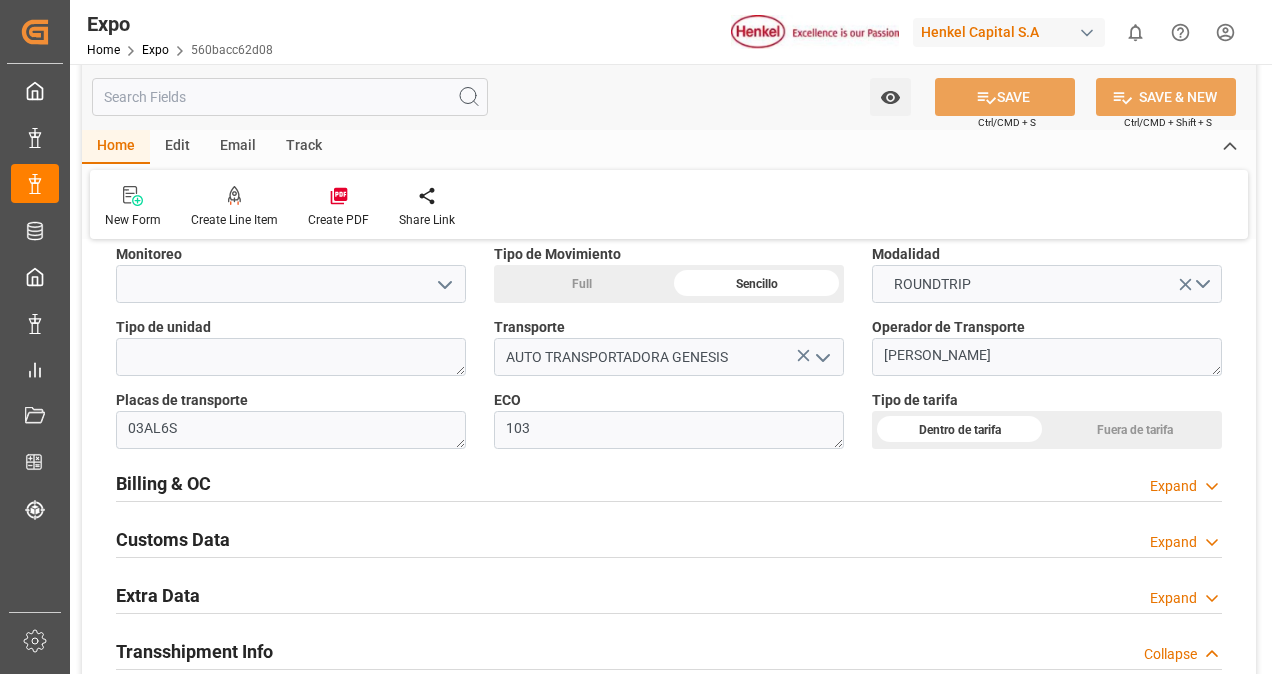 click on "Billing & OC Expand" at bounding box center (669, 482) 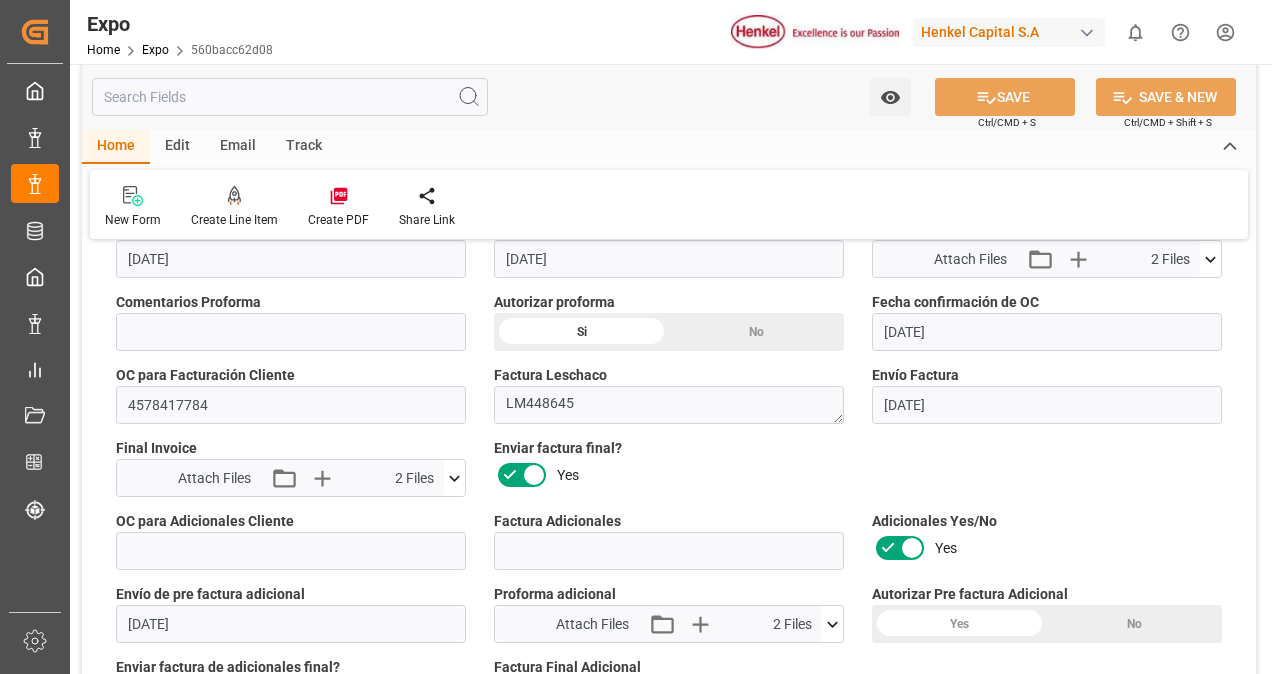 scroll, scrollTop: 3400, scrollLeft: 0, axis: vertical 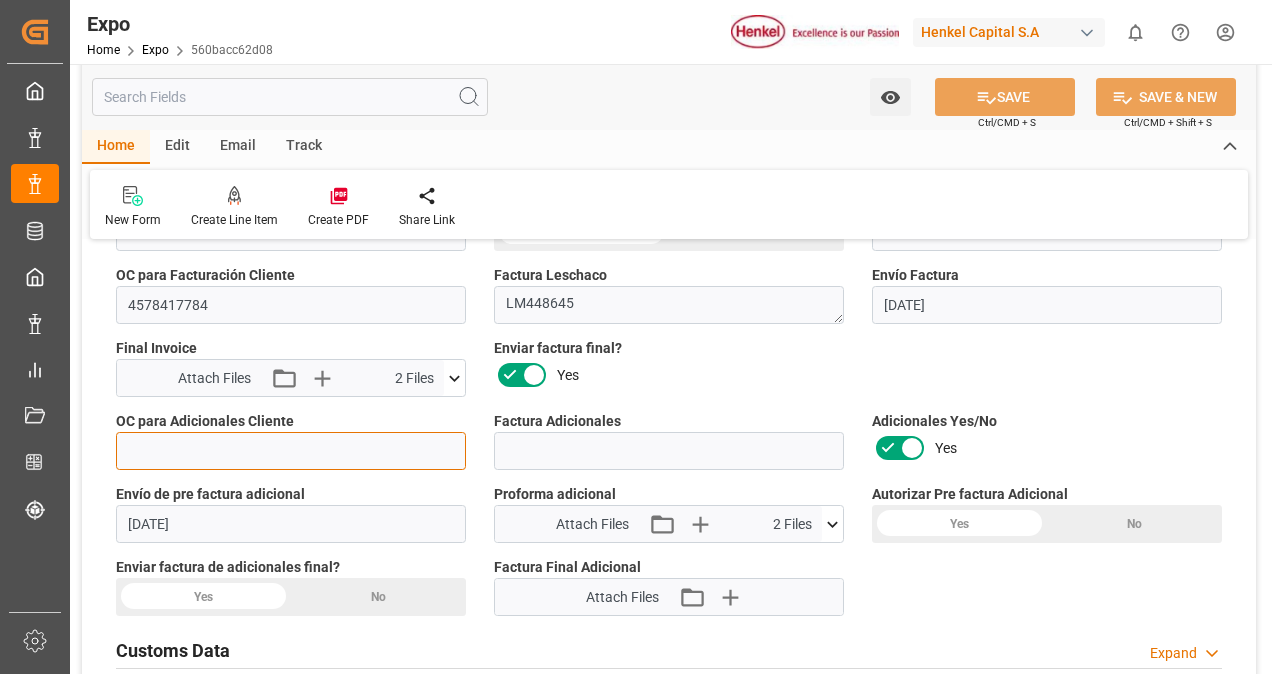 click at bounding box center (291, 451) 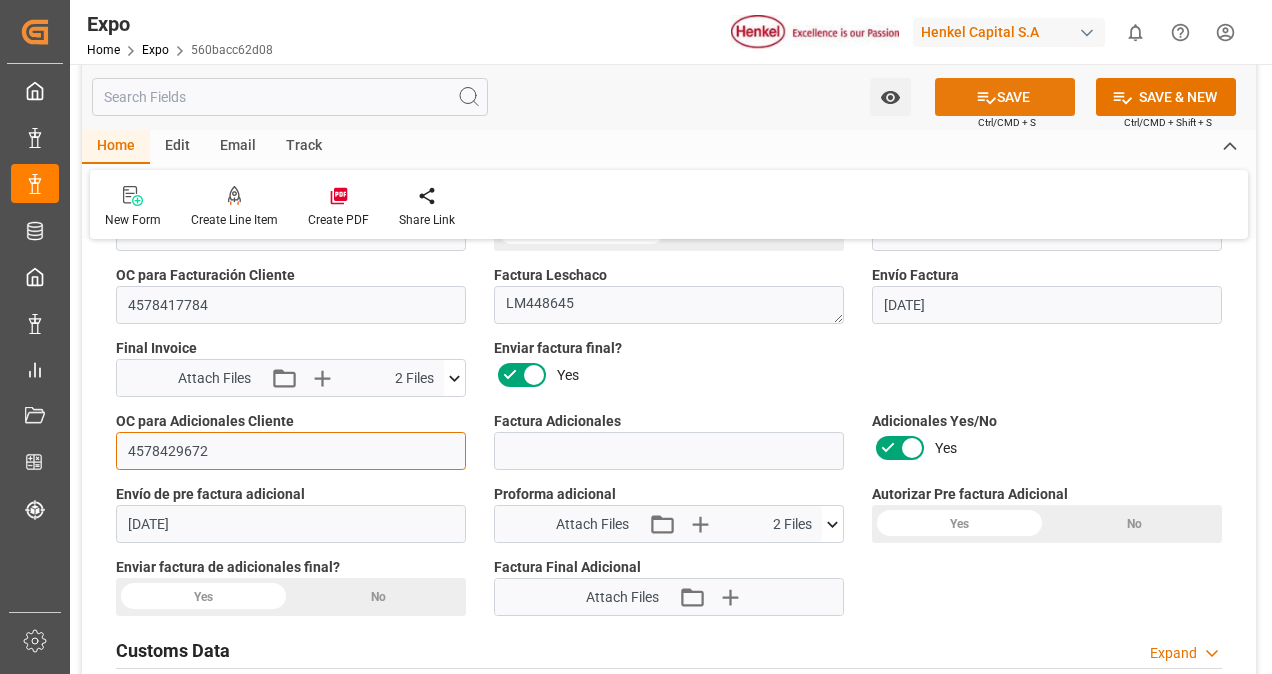 type on "4578429672" 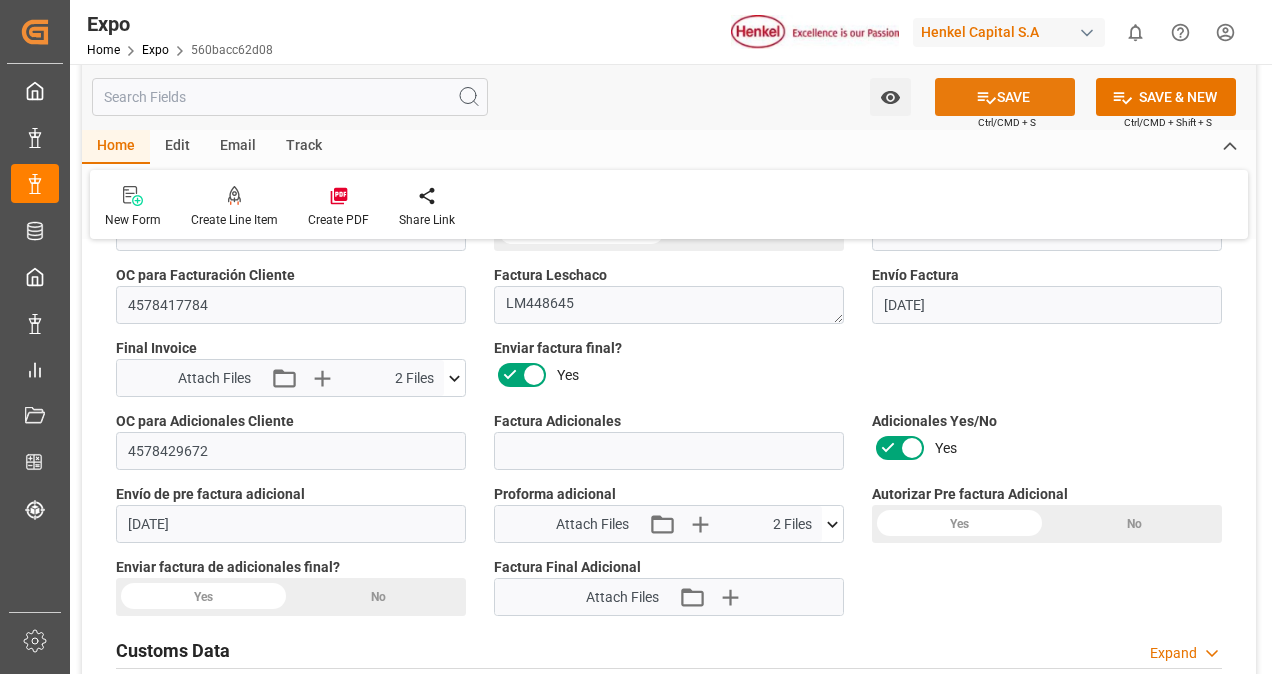 click 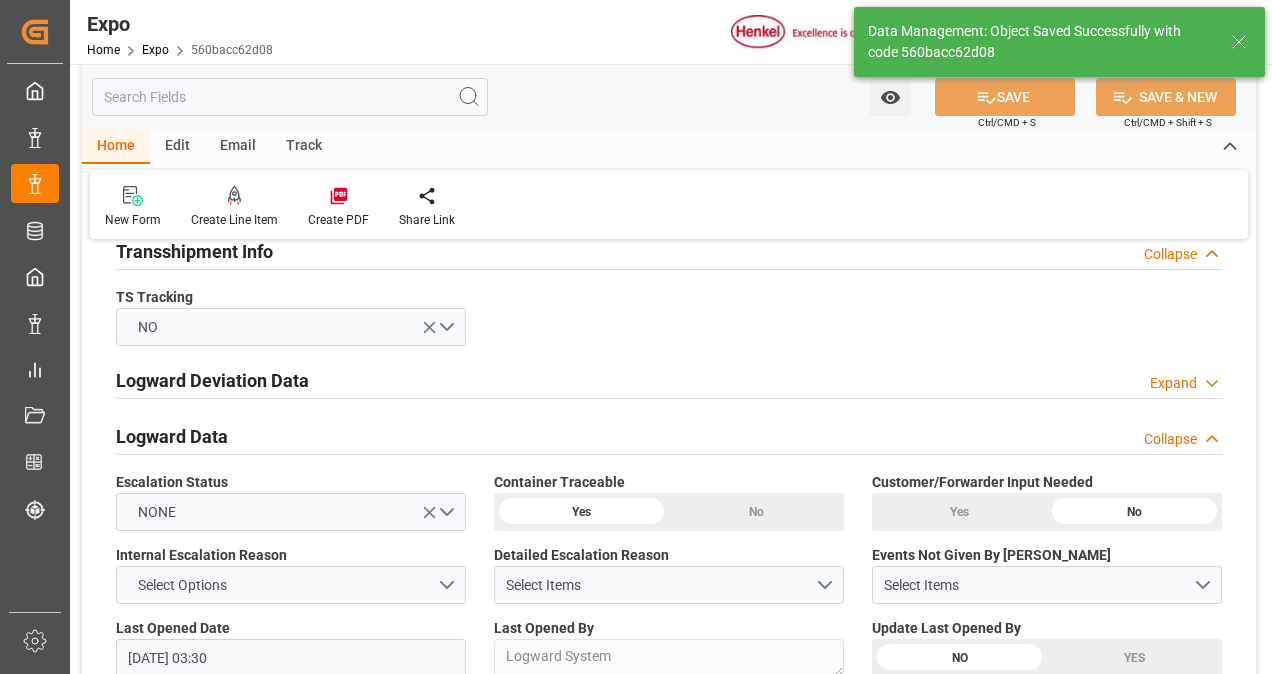 type on "[PERSON_NAME]" 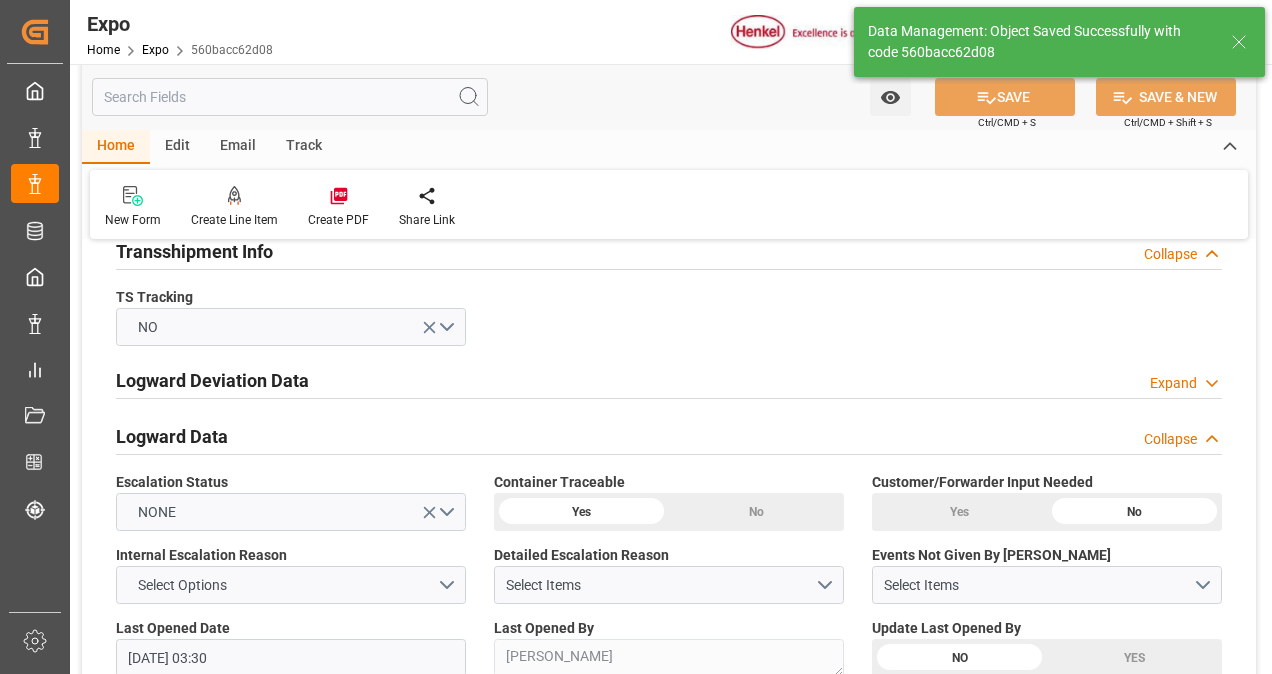 type on "[DATE] 21:59" 